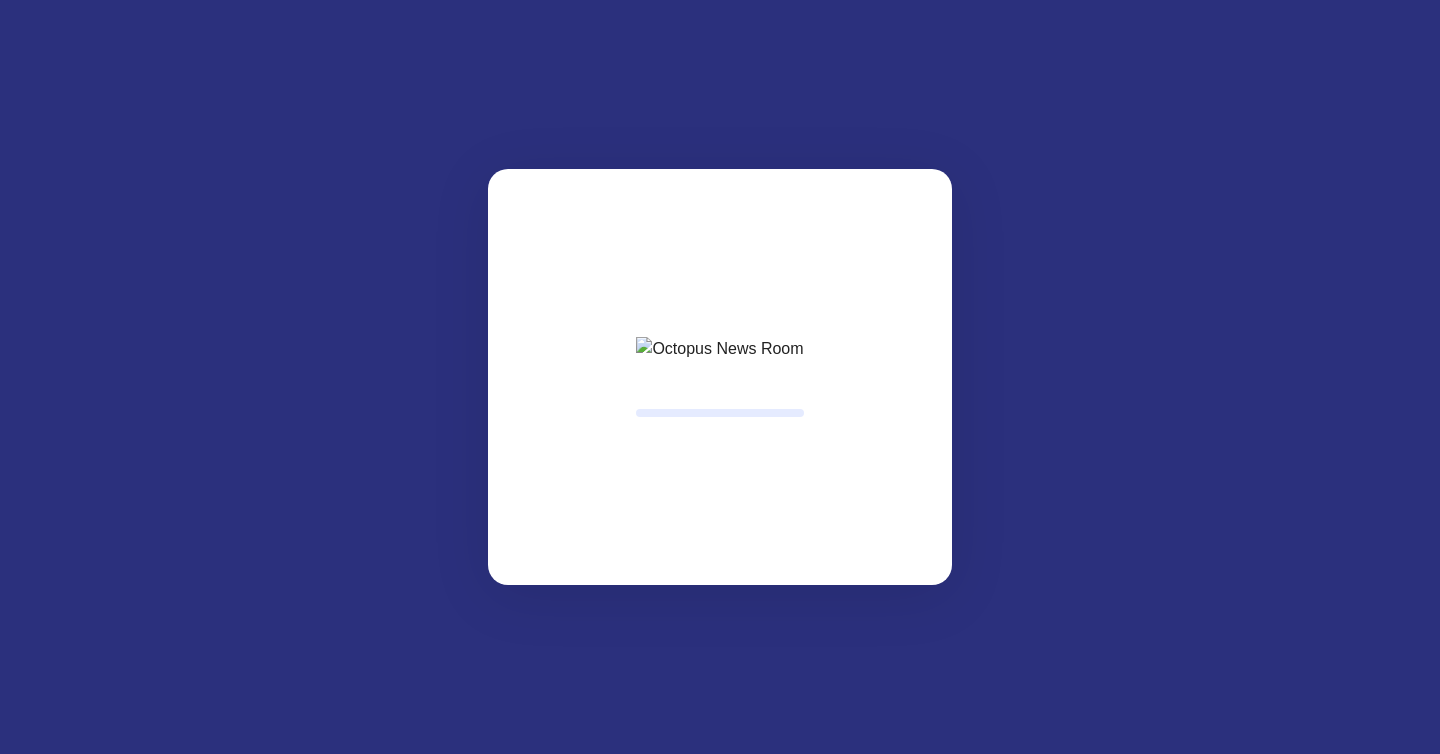 scroll, scrollTop: 0, scrollLeft: 0, axis: both 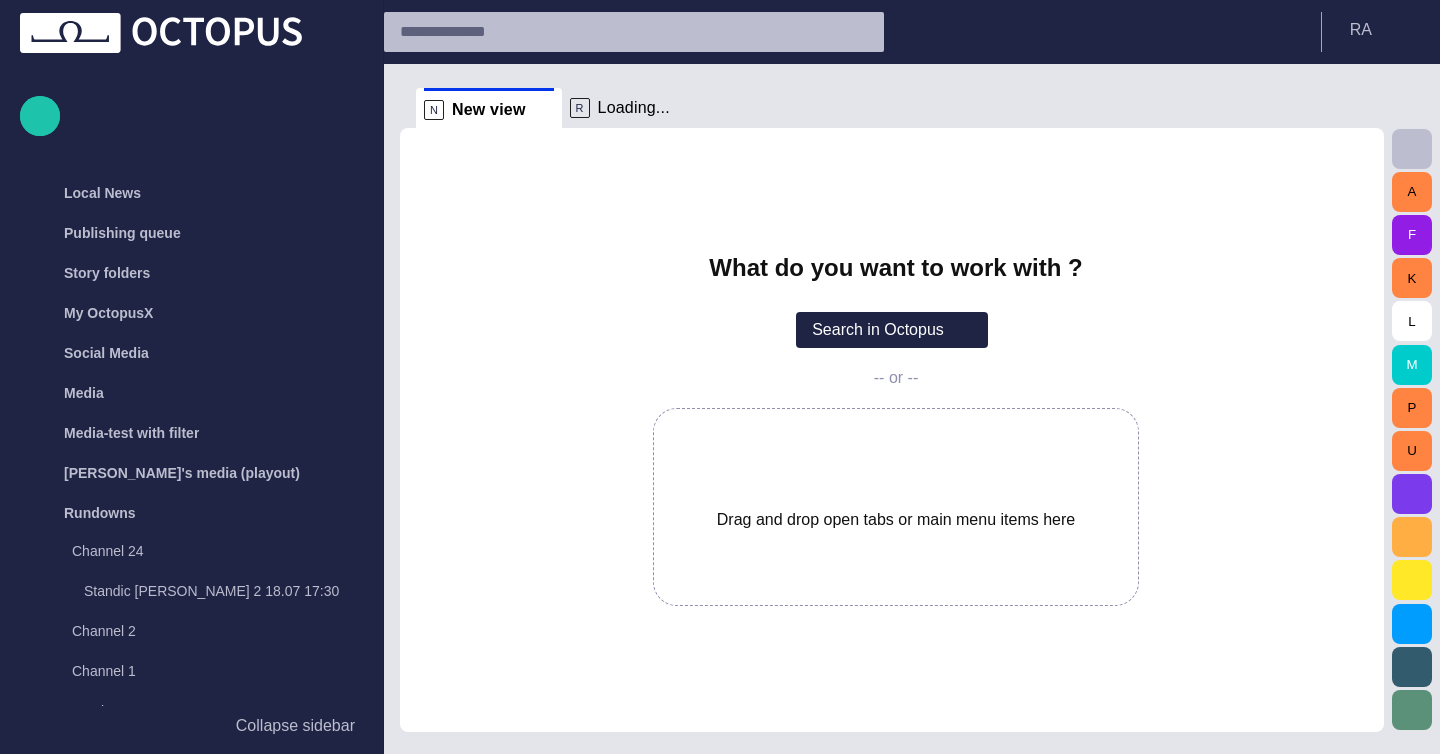 click on "Story Rundown Local News Publishing queue Story folders My OctopusX Social Media Media Media-test with filter Karel's media (playout) Rundowns Channel 24 Standic walkup 2 18.07 17:30 Channel 2 Channel 1 ApiProgram 22.07 16:11:13 adam test 15.07 09:53:28 Not scheduled 2013  ADAM test  CG Test  CHINESE ALT SCRIPT TEST  dnd test  len tak  New rundown  new rundown today  News TICKER  Off-air test  Record test  Rundown for Erik  Rundown pro Tomase  SBR-TEST1  SBR-TEST2  SOCIAL TEST  Template test  Test bound mos  Test bound mos without rights  Testing for prompter script (exclude characters)  Testing one2  Test rundown lock  Ticker  Validation Test  XXX  BUSINESS NEWS  List Rundown -NAMED Rundowns 2 Editorial Admin Administration https://apnews.com/ AI Assistant Octopus Collapse sidebar" at bounding box center (192, 377) 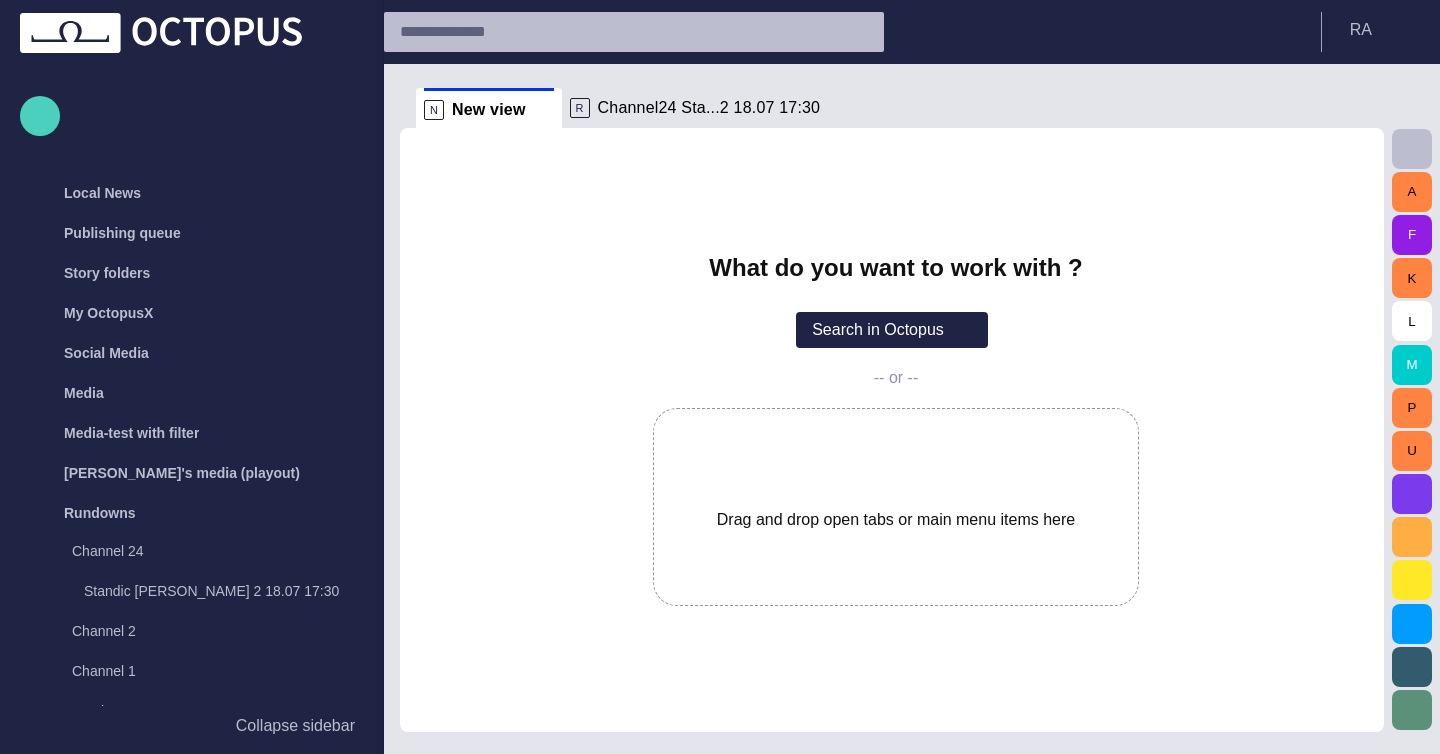 click at bounding box center [40, 116] 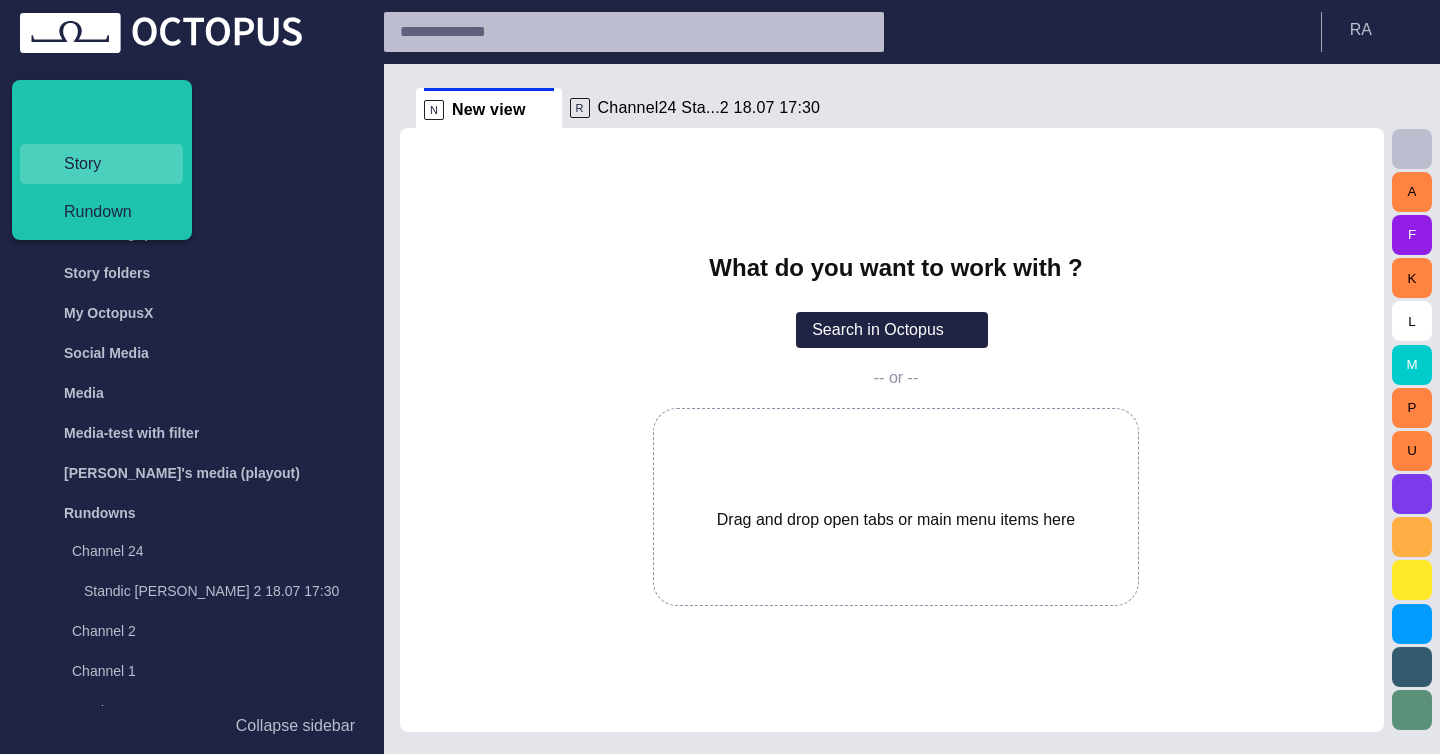 click on "Story" at bounding box center (101, 164) 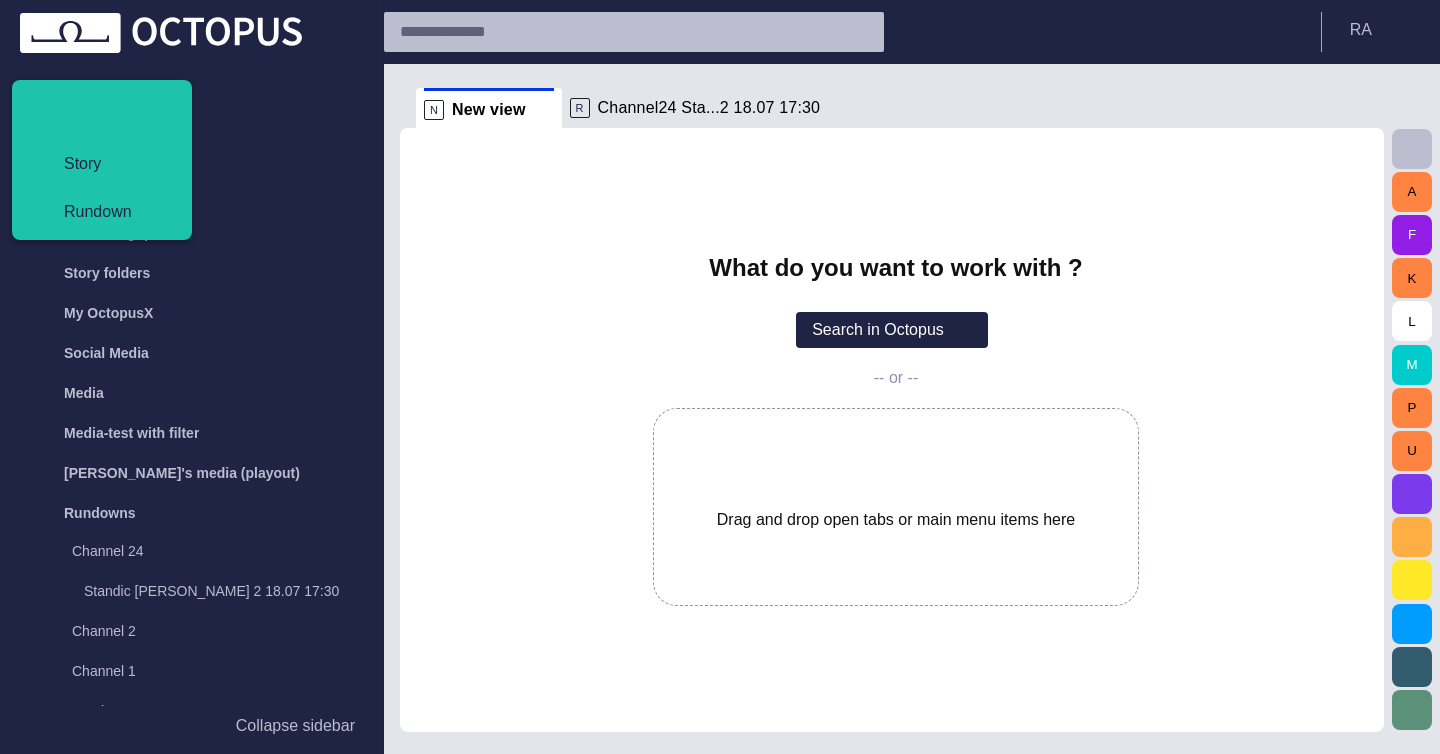 click on "What do you want to work with ? Search in Octopus -- or -- Drag and drop open tabs or main menu items here" at bounding box center (896, 430) 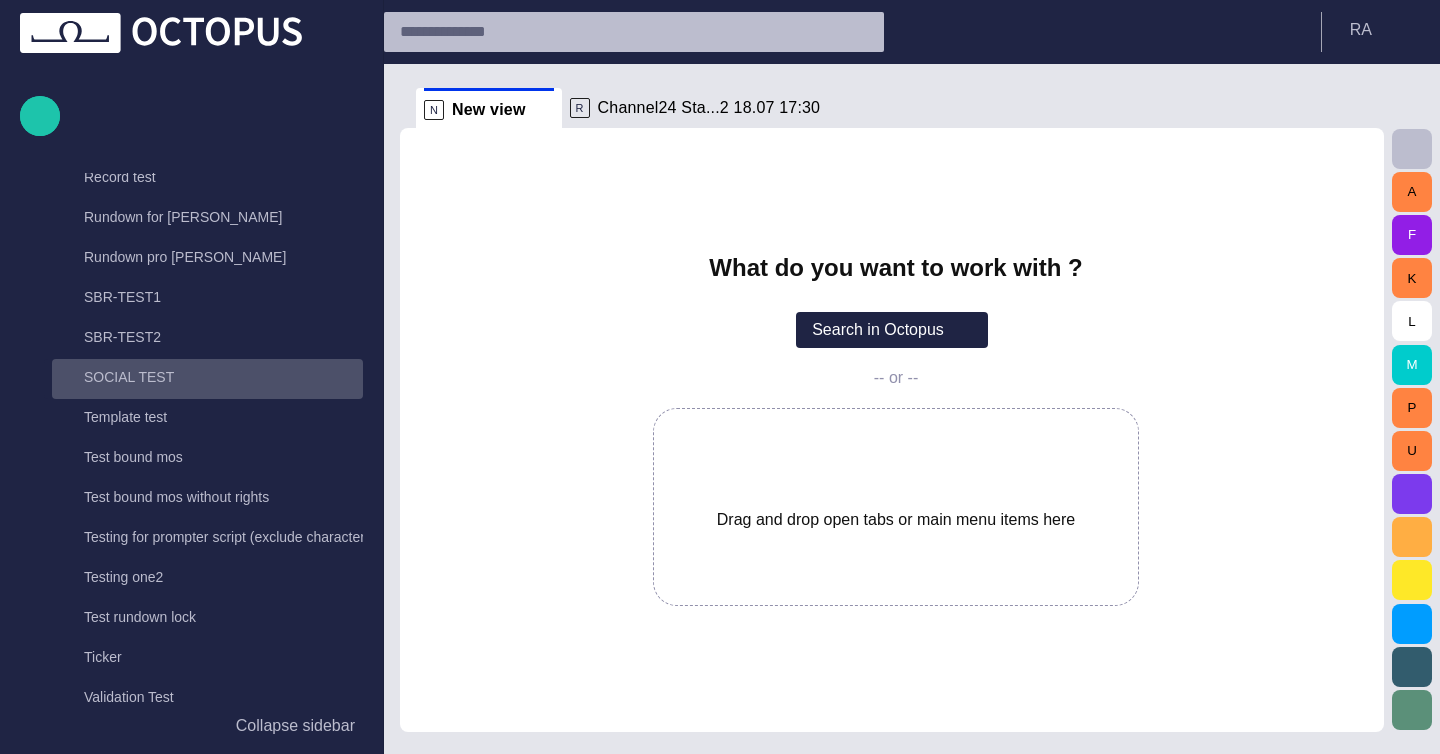 scroll, scrollTop: 1297, scrollLeft: 0, axis: vertical 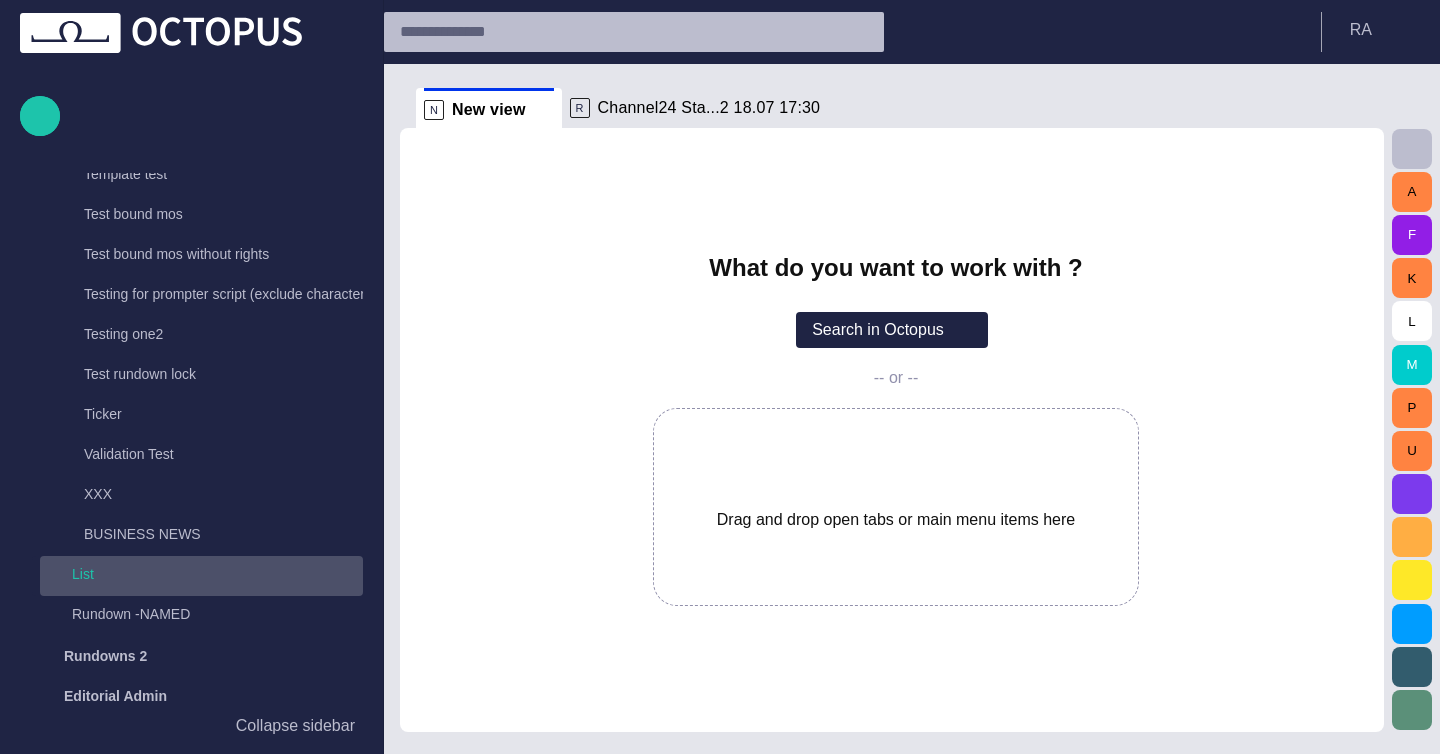 click on "List" at bounding box center [217, 574] 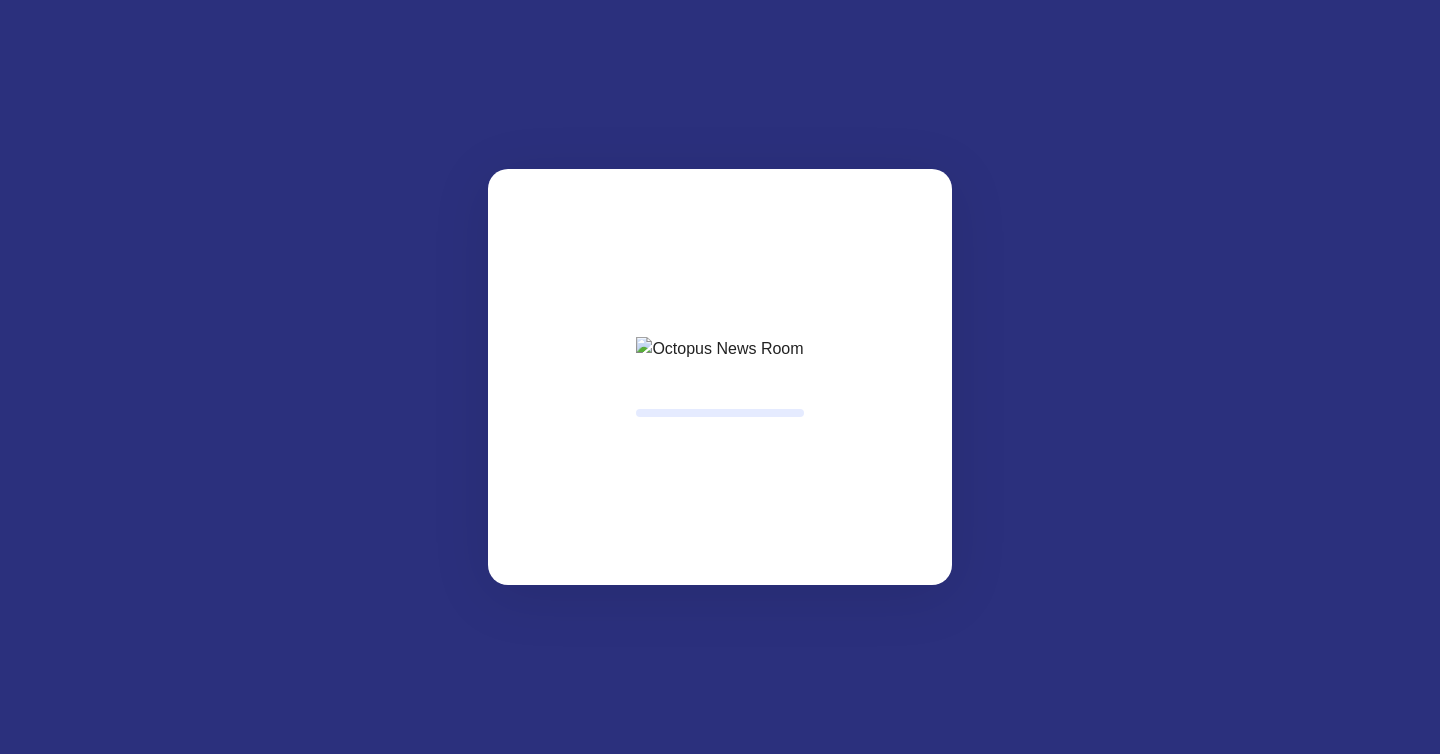 scroll, scrollTop: 0, scrollLeft: 0, axis: both 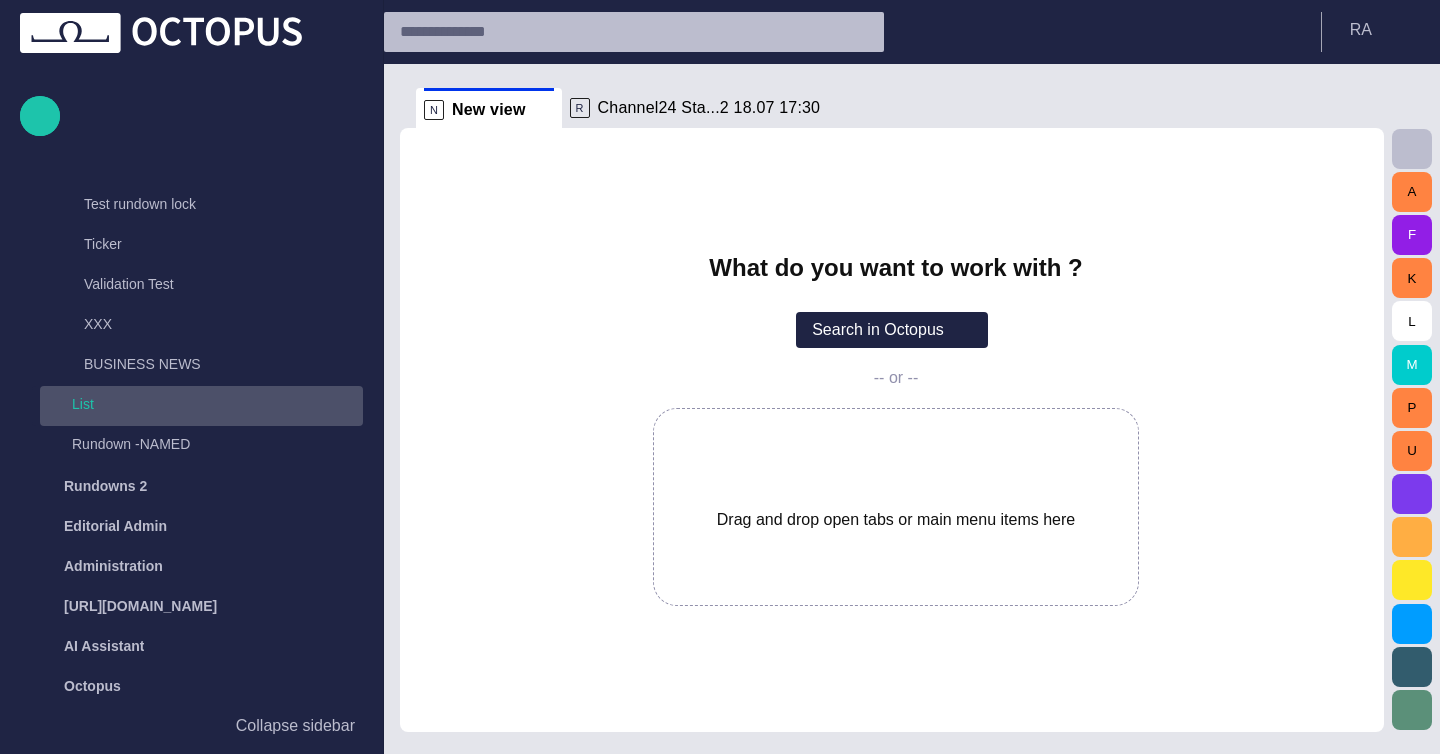 click on "List" at bounding box center [217, 404] 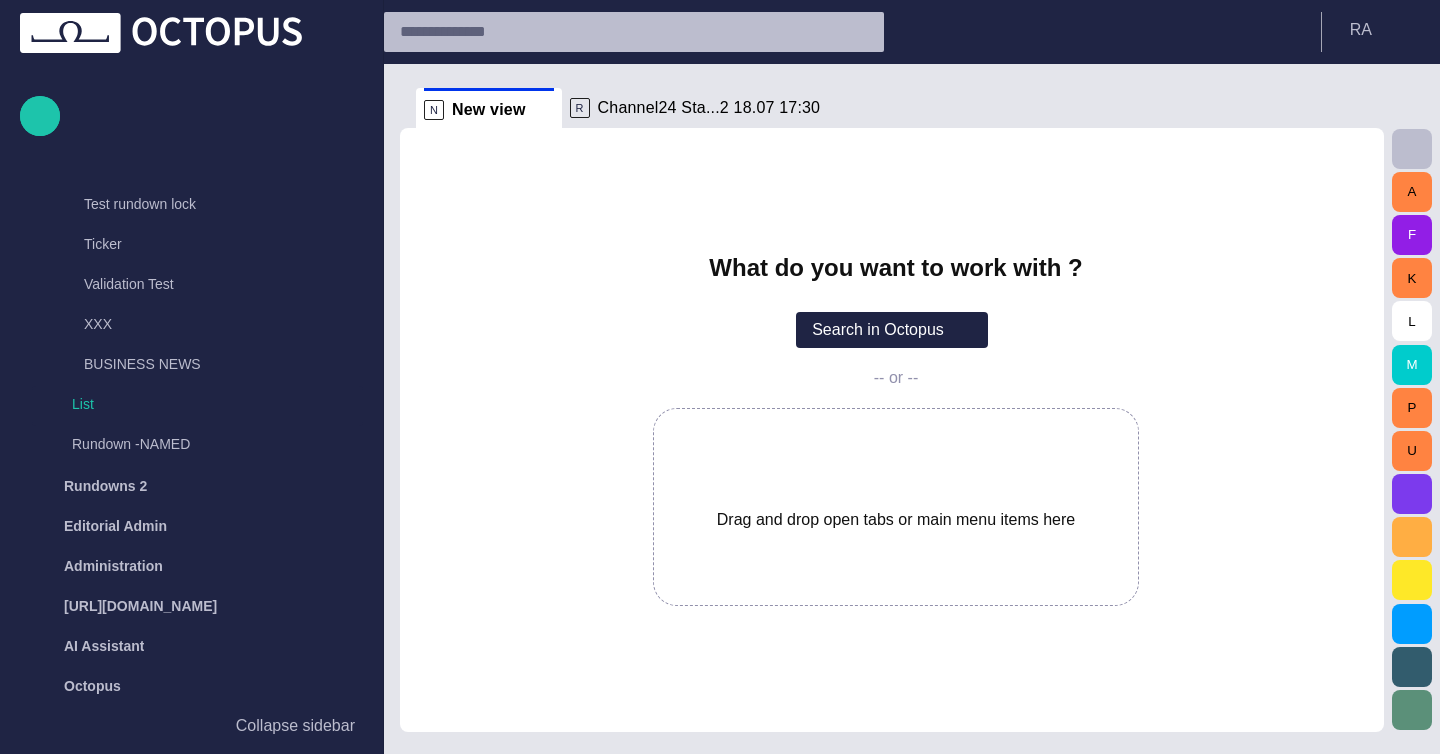 type 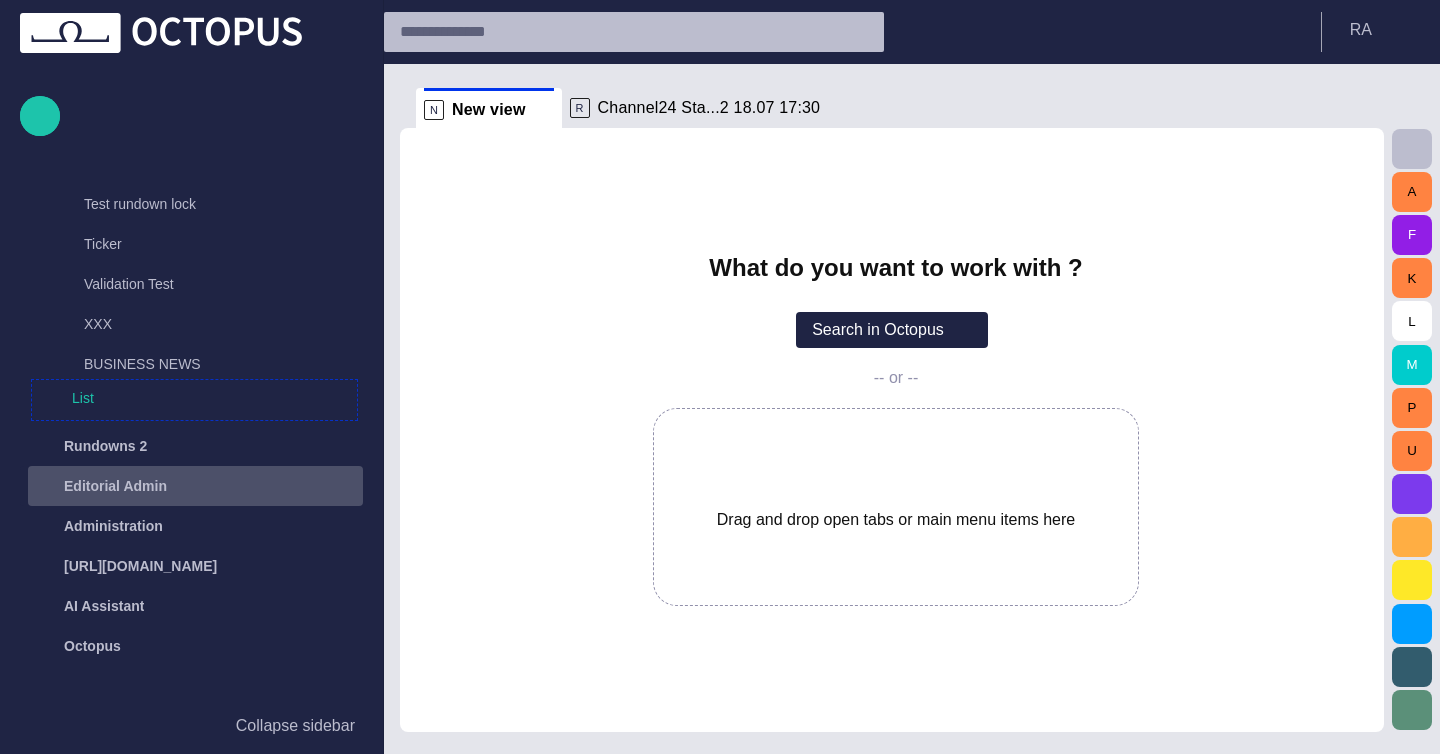 click on "Local News Publishing queue Story folders My OctopusX Social Media Media Media-test with filter [PERSON_NAME]'s media (playout) Rundowns Channel 24 Standic [PERSON_NAME] 2 18.07 17:30 Channel 2 Channel 1 ApiProgram 22.07 16:11:13 [PERSON_NAME] test 15.07 09:53:28 Not scheduled 2013  [PERSON_NAME] test  CG Test  CHINESE ALT SCRIPT TEST  dnd test  len tak  New rundown  new rundown [DATE]  News TICKER  Off-air test  Record test  Rundown for [PERSON_NAME] pro [PERSON_NAME]  SBR-TEST1  SBR-TEST2  SOCIAL TEST  Template test  Test bound mos  Test bound mos without rights  Testing for prompter script (exclude characters)  Testing one2  Test rundown lock  Ticker  Validation Test  XXX  BUSINESS NEWS  List Rundown -NAMED Rundowns 2 Editorial Admin Administration [URL][DOMAIN_NAME] AI Assistant Octopus" at bounding box center [191, -1028] 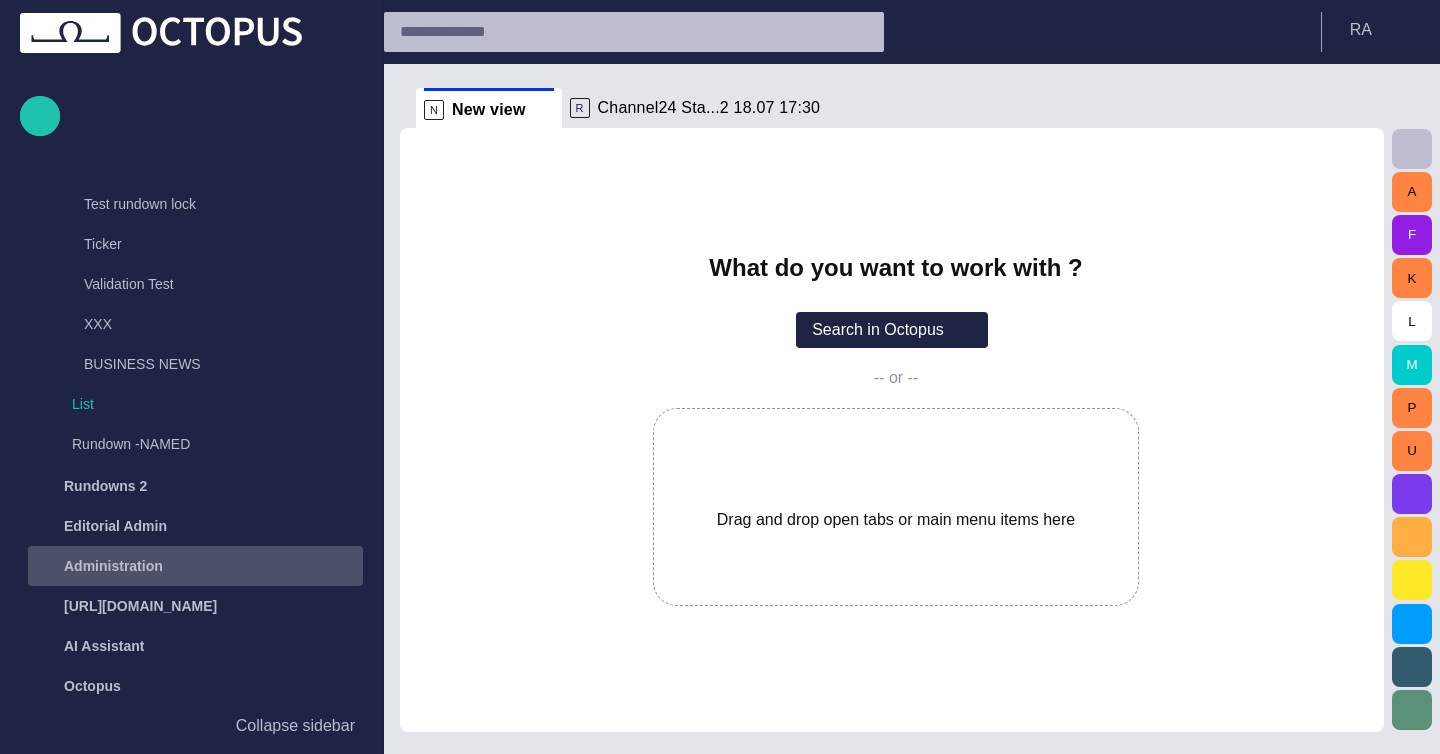 click at bounding box center [343, 566] 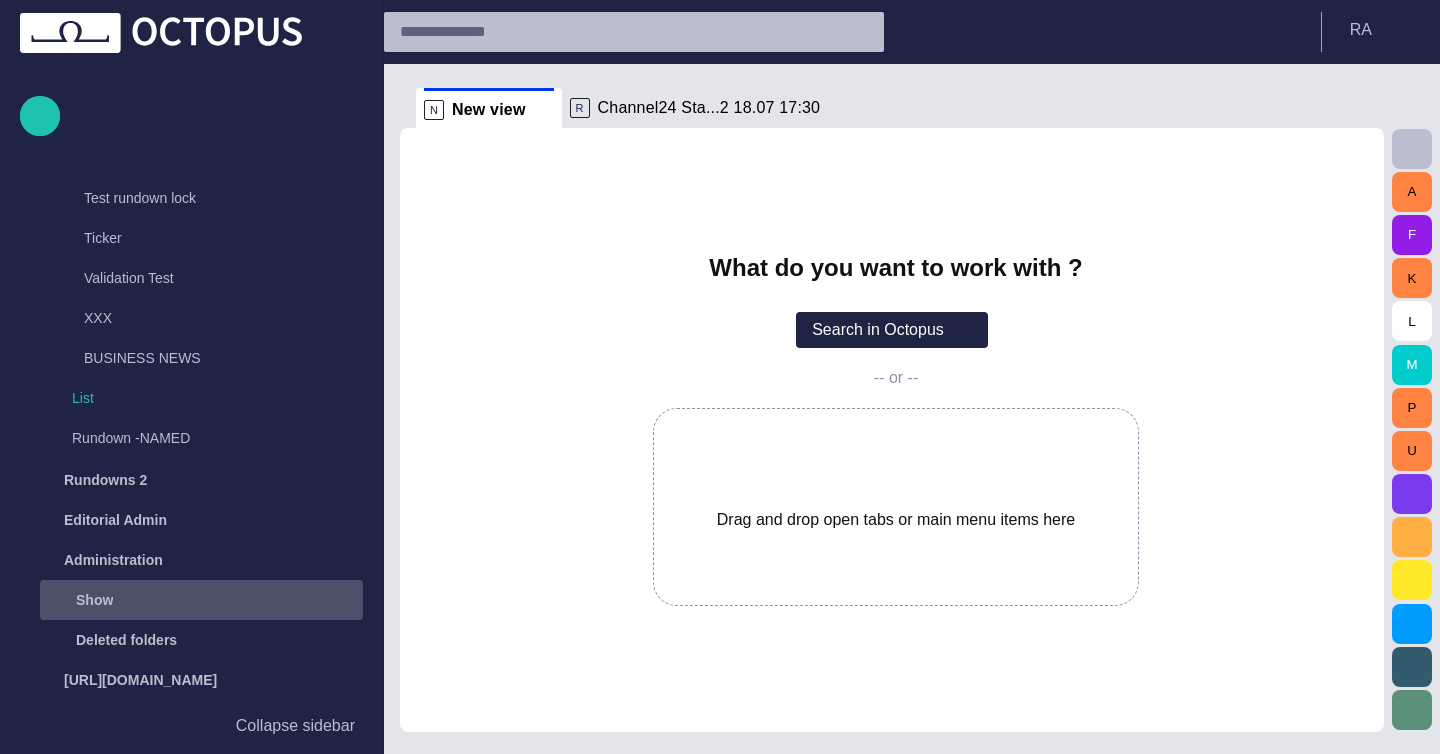 scroll, scrollTop: 1539, scrollLeft: 0, axis: vertical 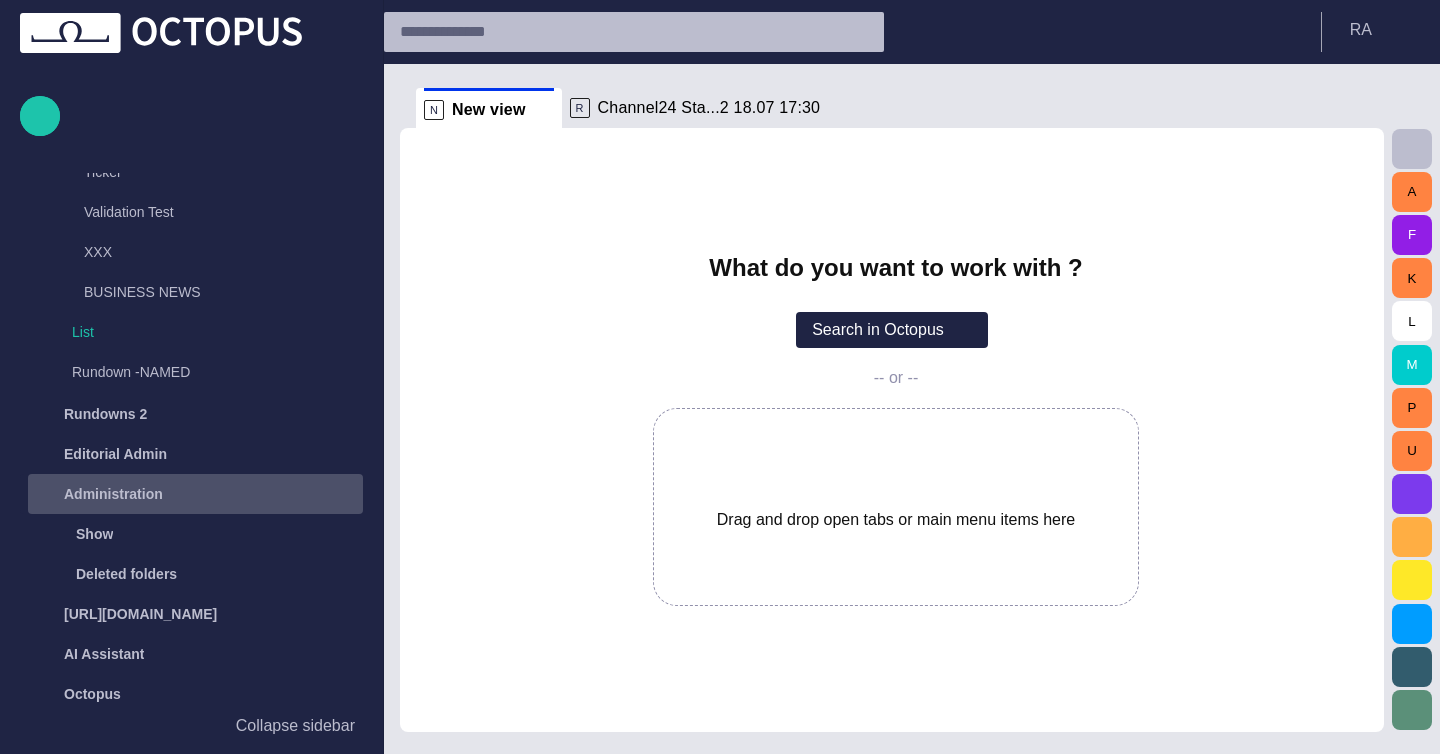 click on "Administration" at bounding box center (177, 494) 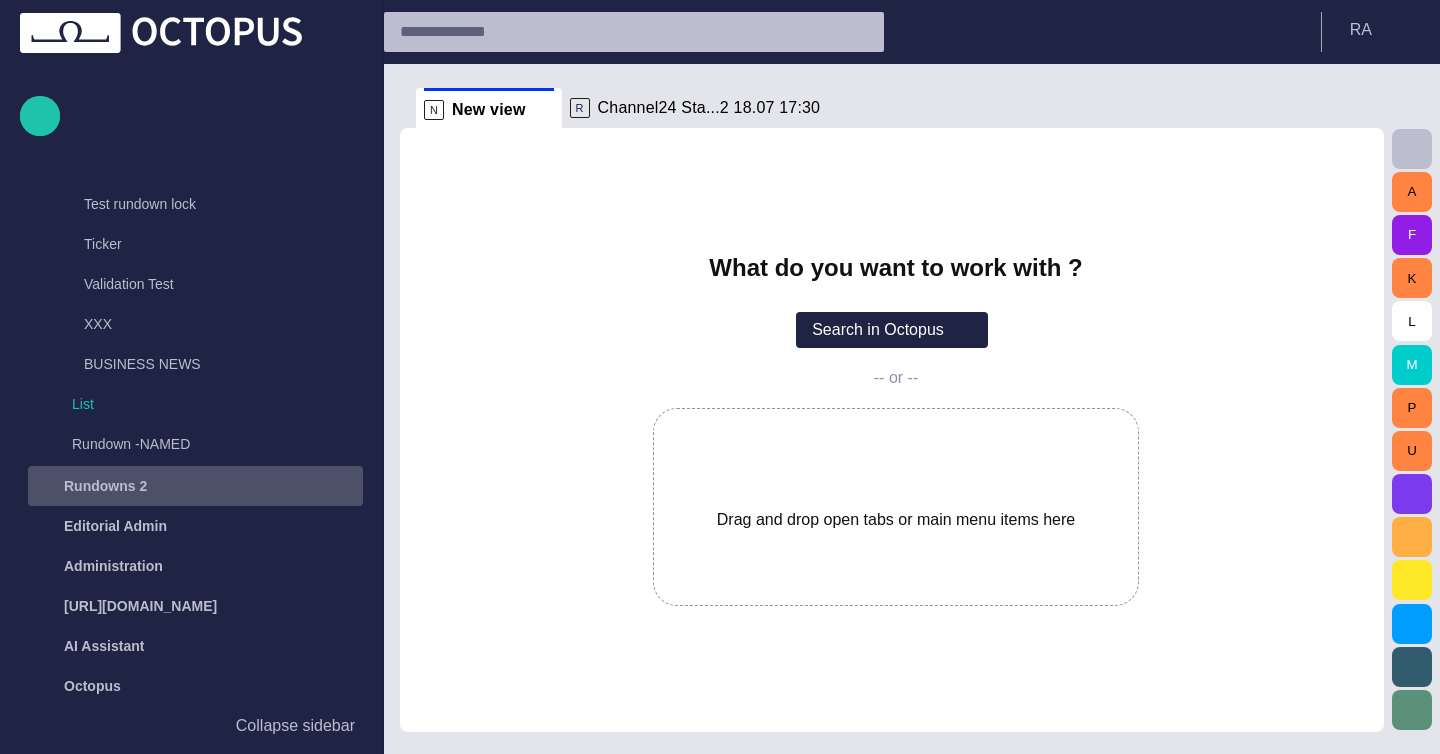 scroll, scrollTop: 1473, scrollLeft: 0, axis: vertical 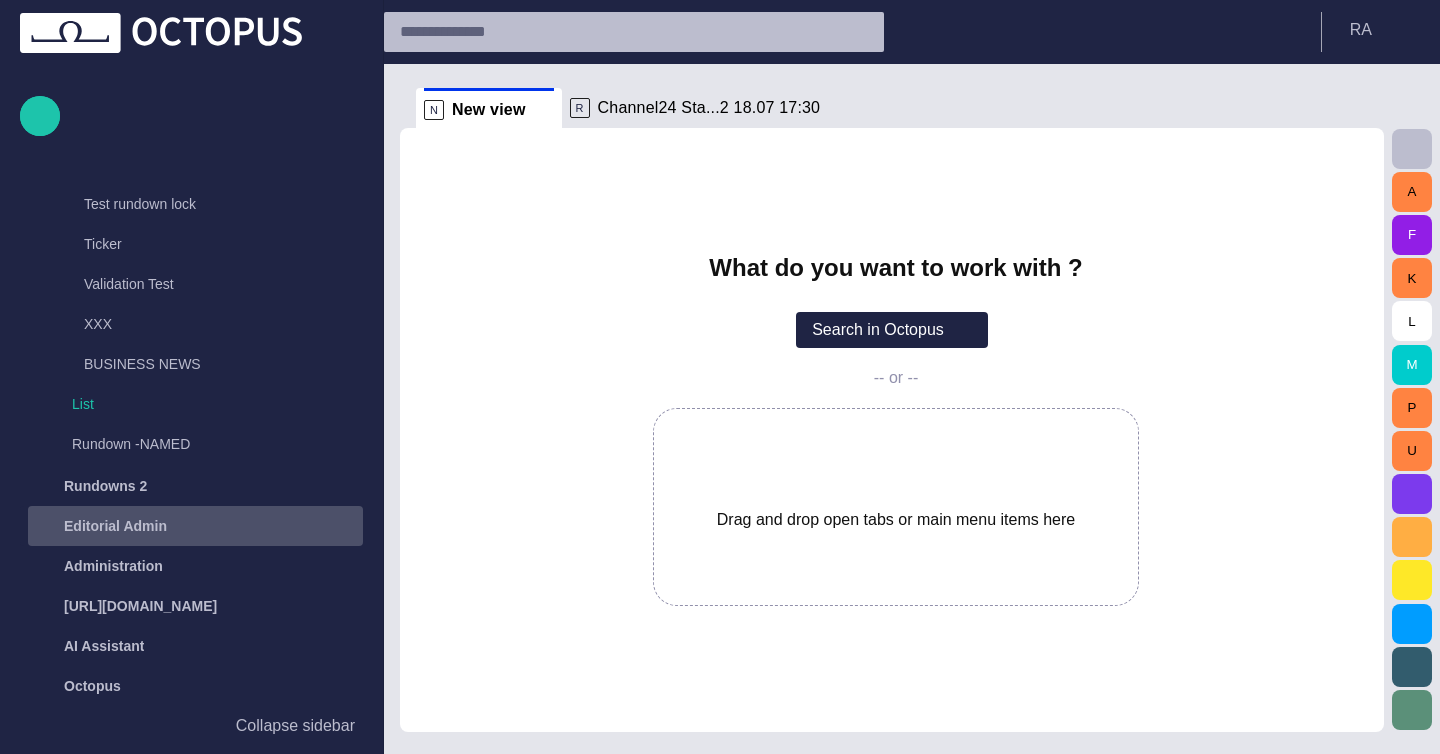 click on "Editorial Admin" at bounding box center [177, 526] 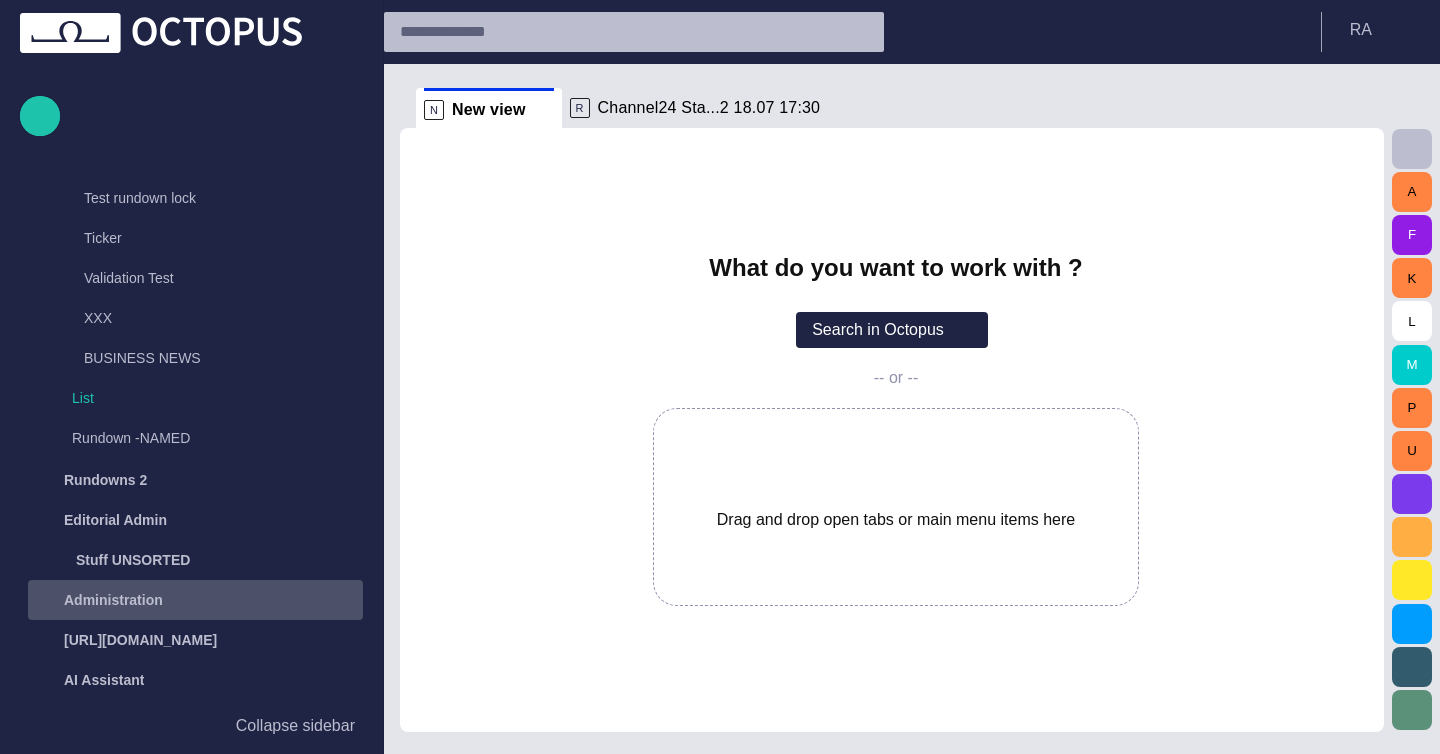 click on "Administration" at bounding box center (177, 600) 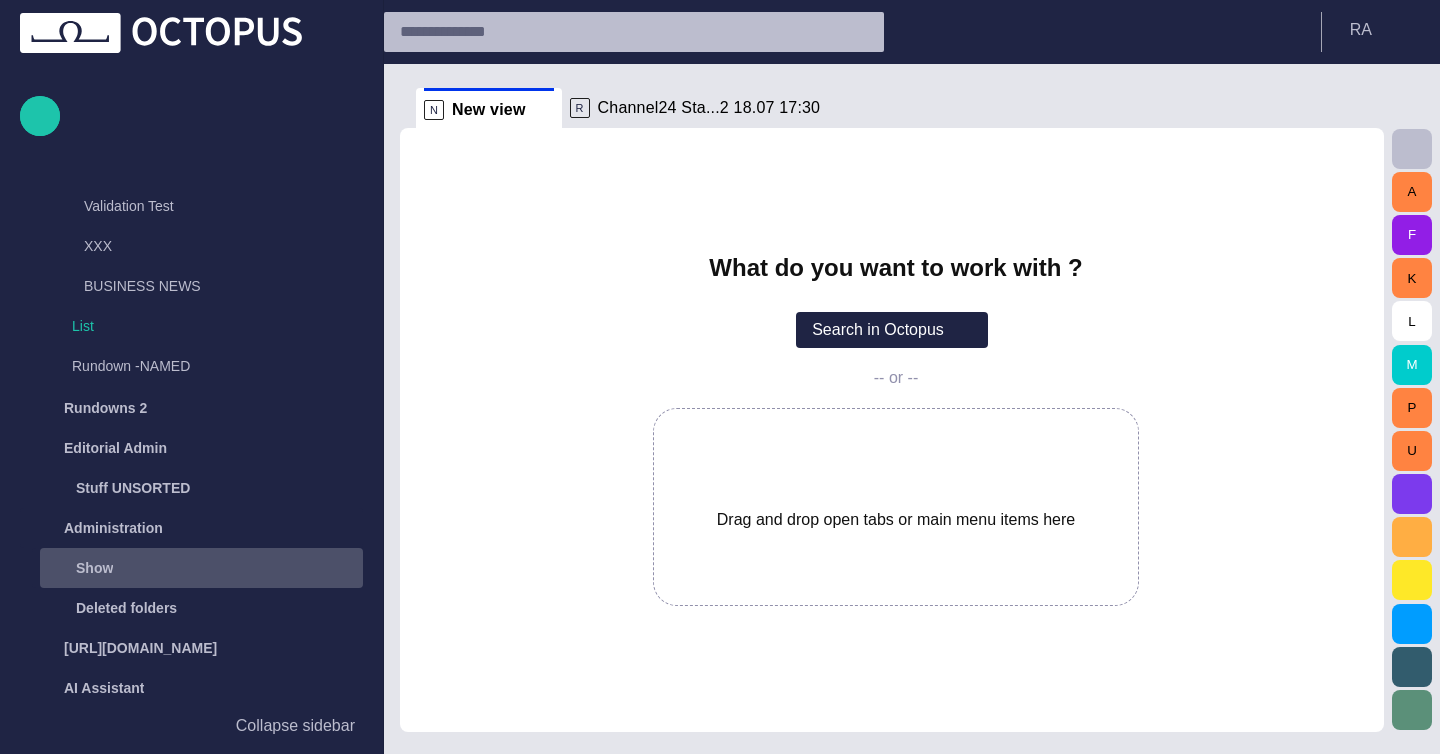 scroll, scrollTop: 1593, scrollLeft: 0, axis: vertical 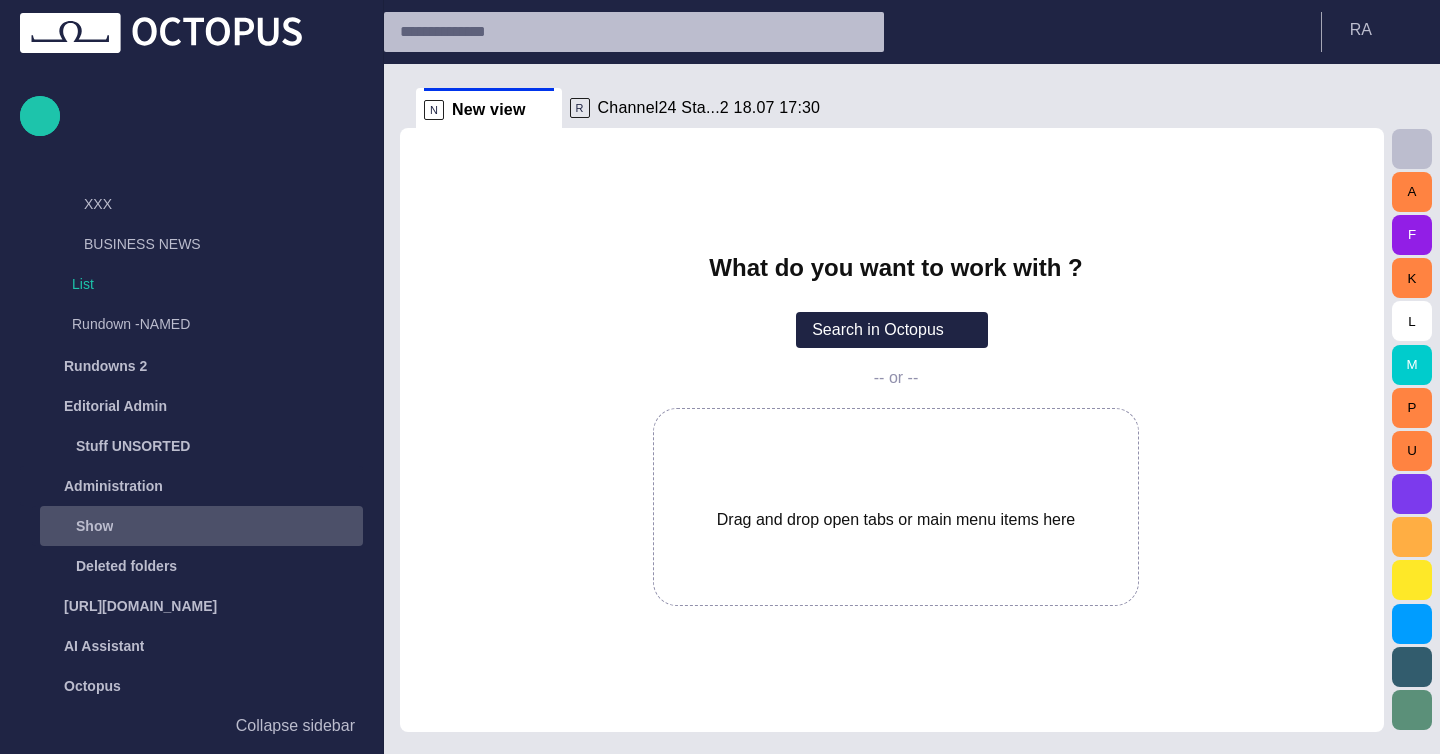 click at bounding box center [343, 526] 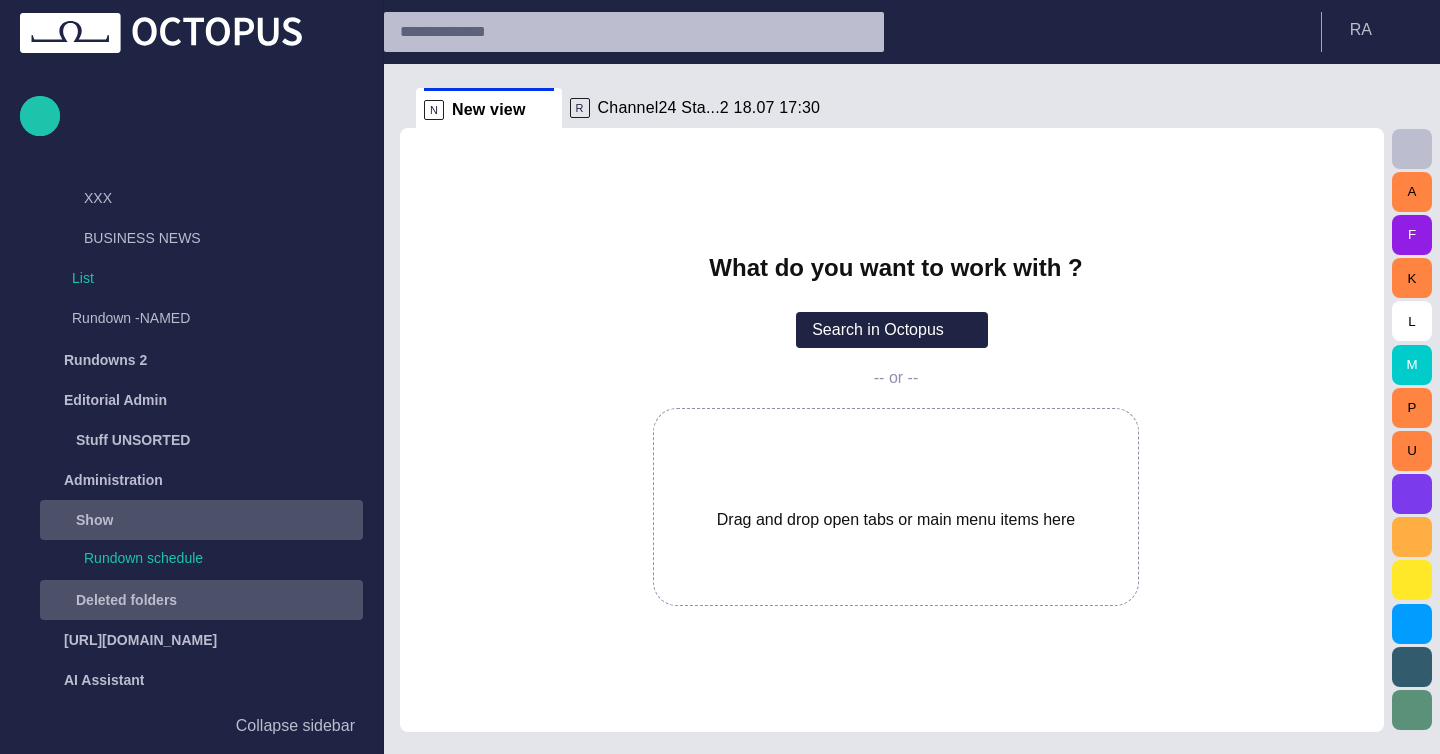 click on "Deleted folders" at bounding box center (183, 600) 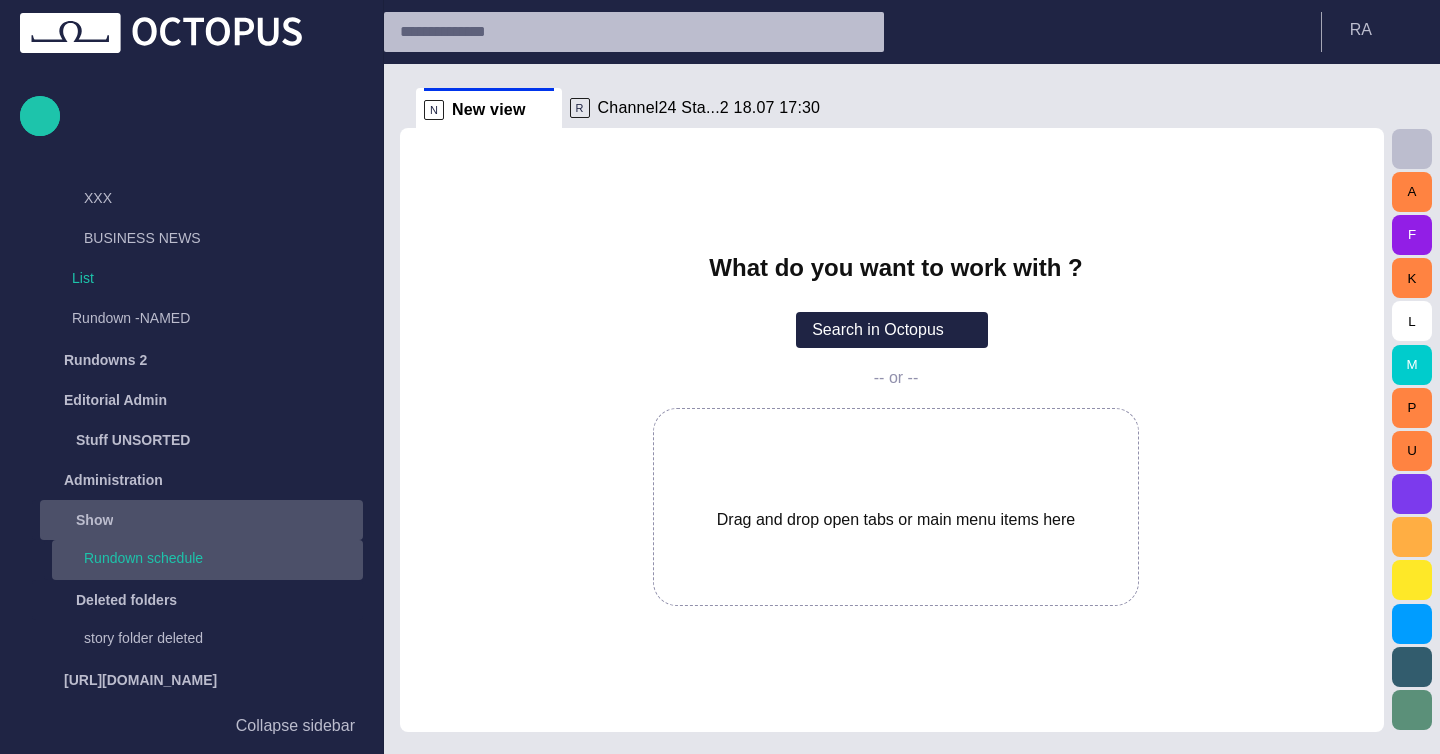 click on "Rundown schedule" at bounding box center (223, 558) 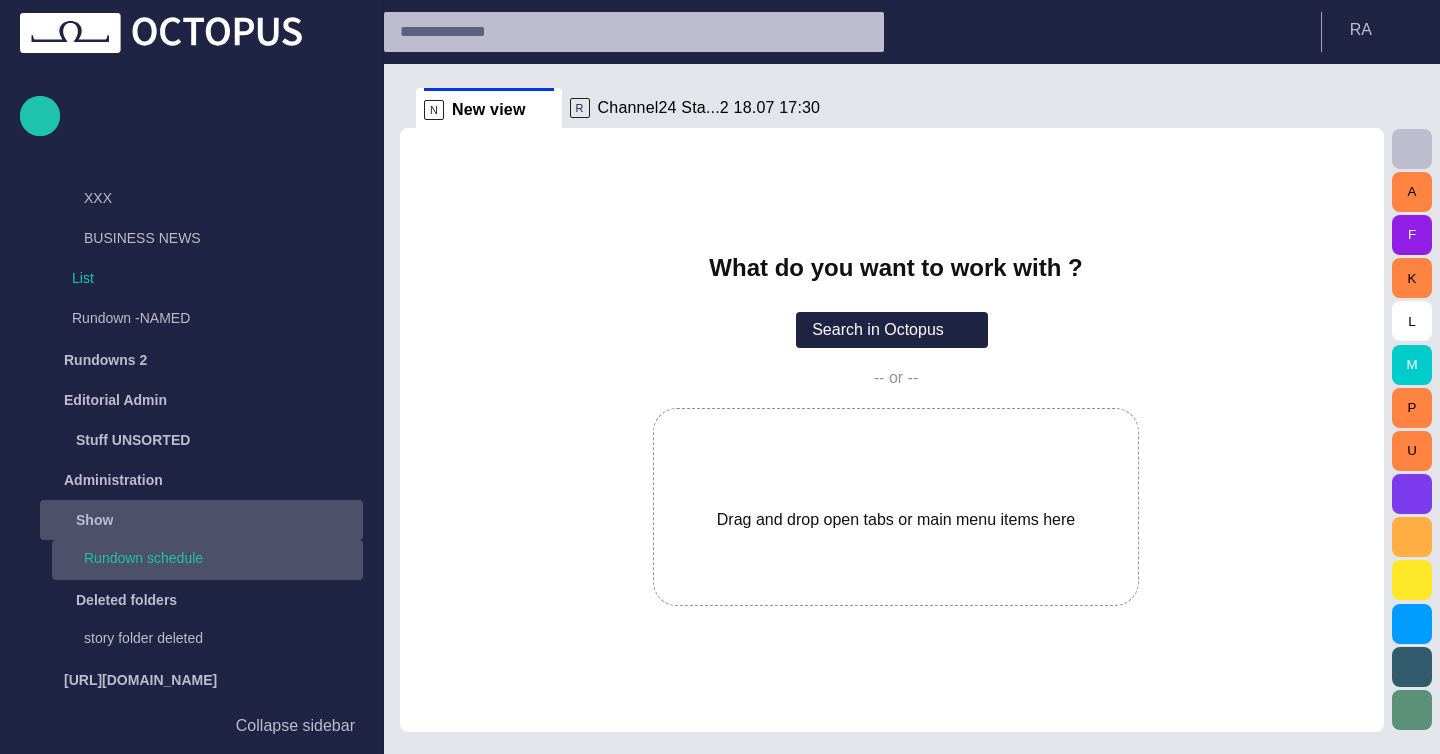 click on "Rundown schedule" at bounding box center (209, 558) 